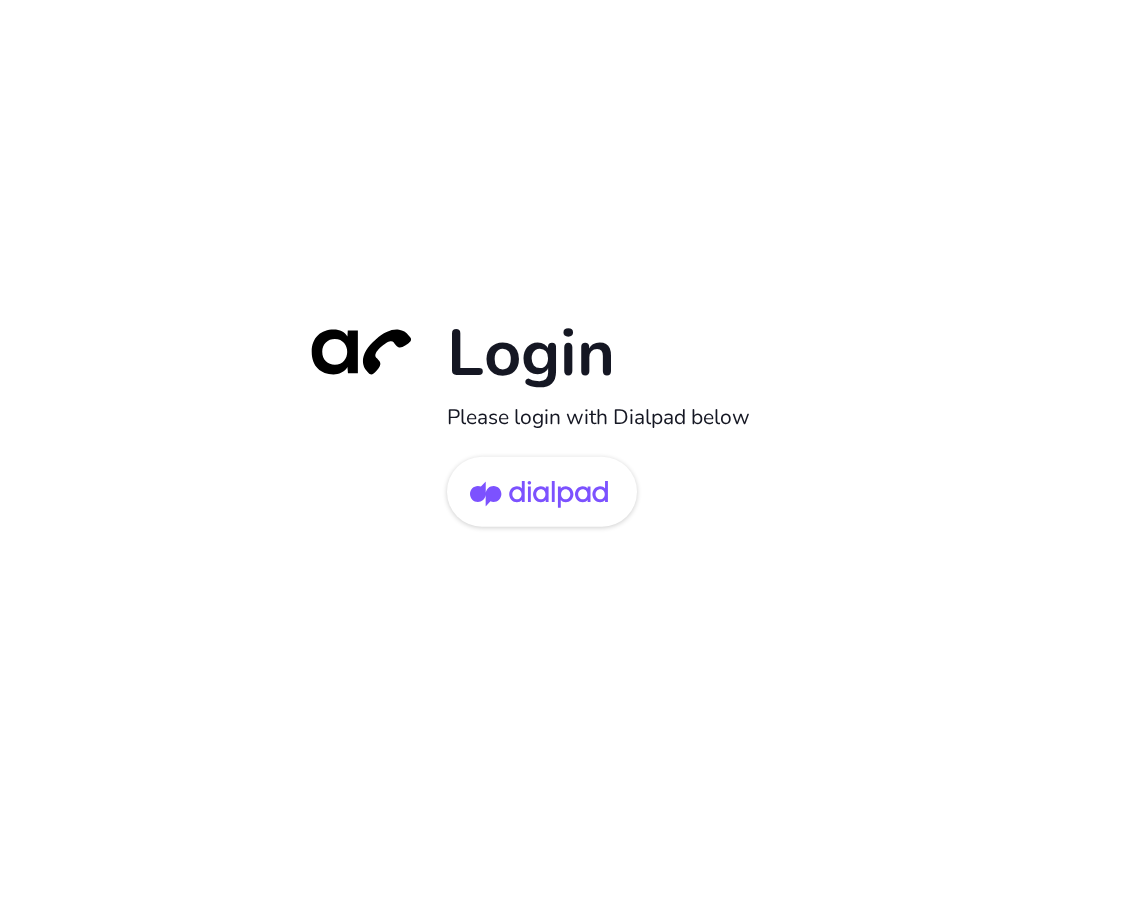 scroll, scrollTop: 0, scrollLeft: 0, axis: both 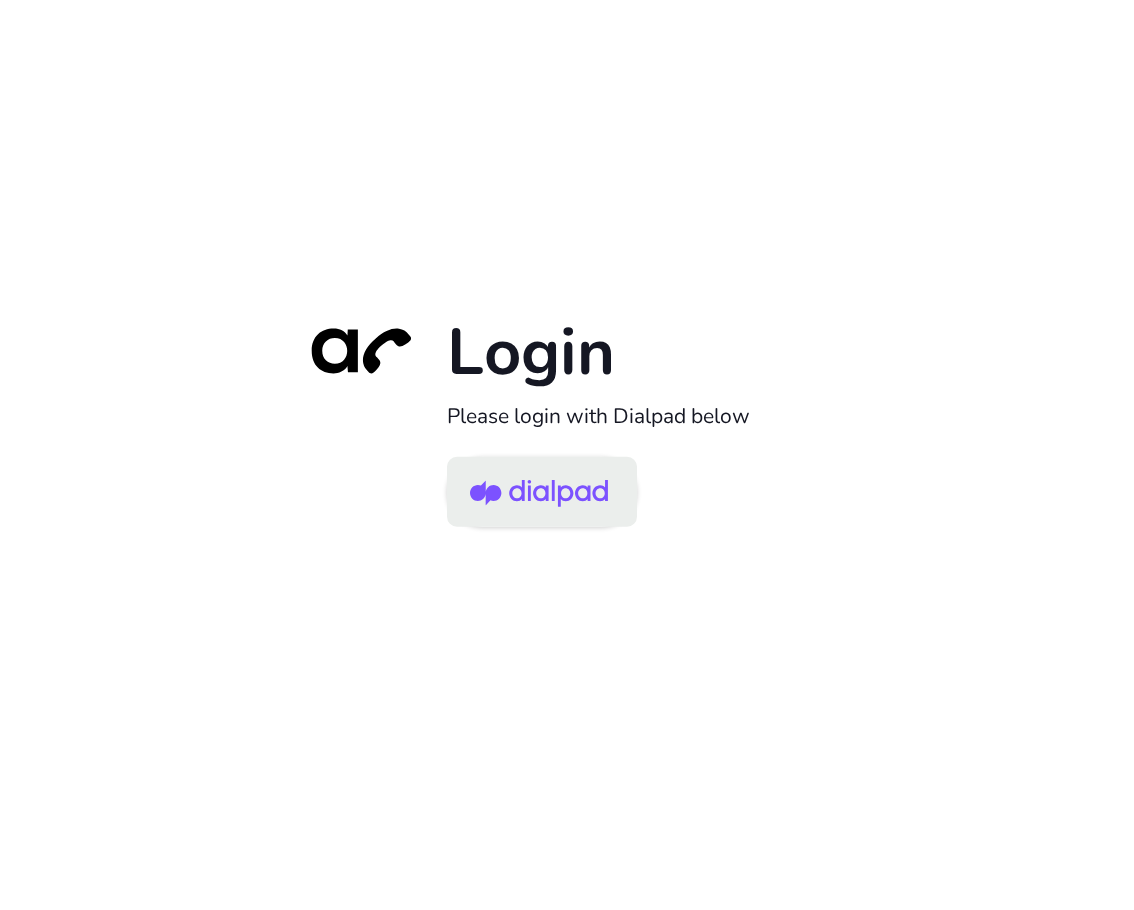 click at bounding box center (539, 493) 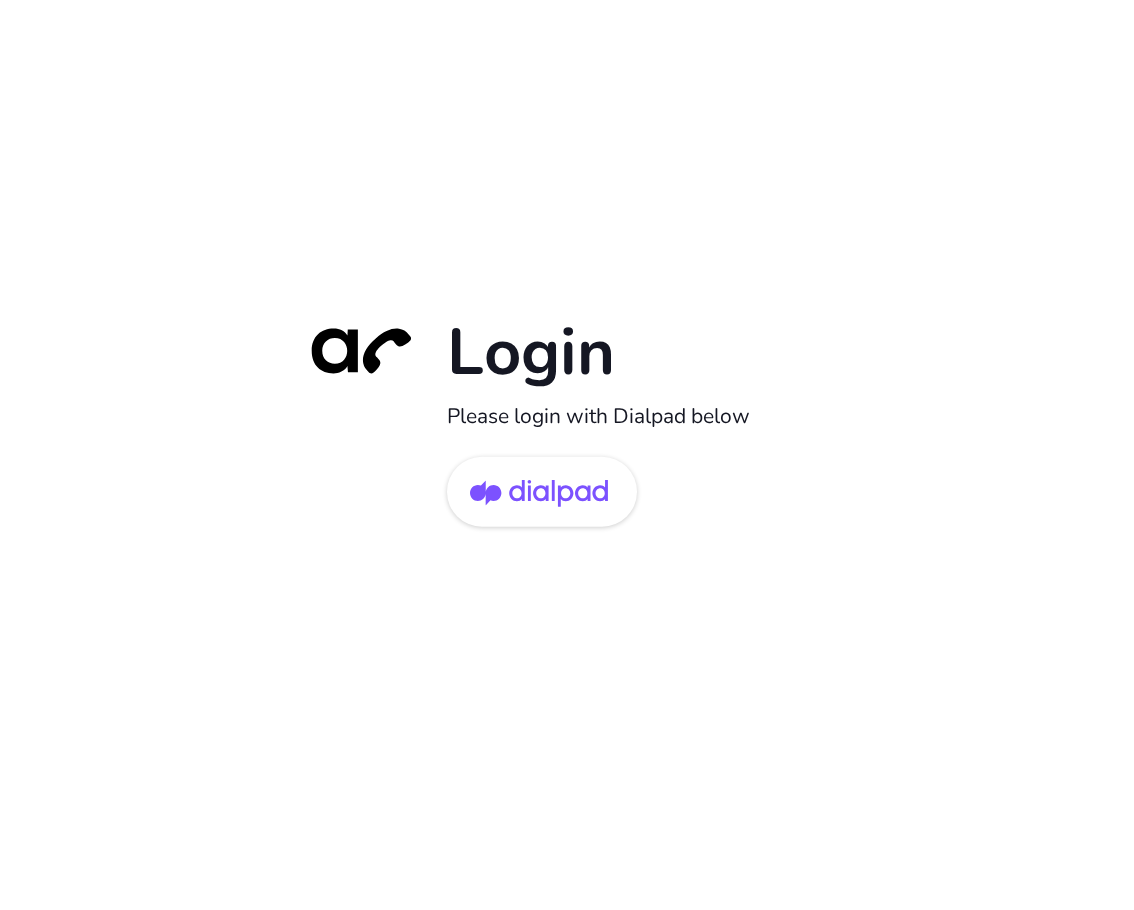 scroll, scrollTop: 0, scrollLeft: 0, axis: both 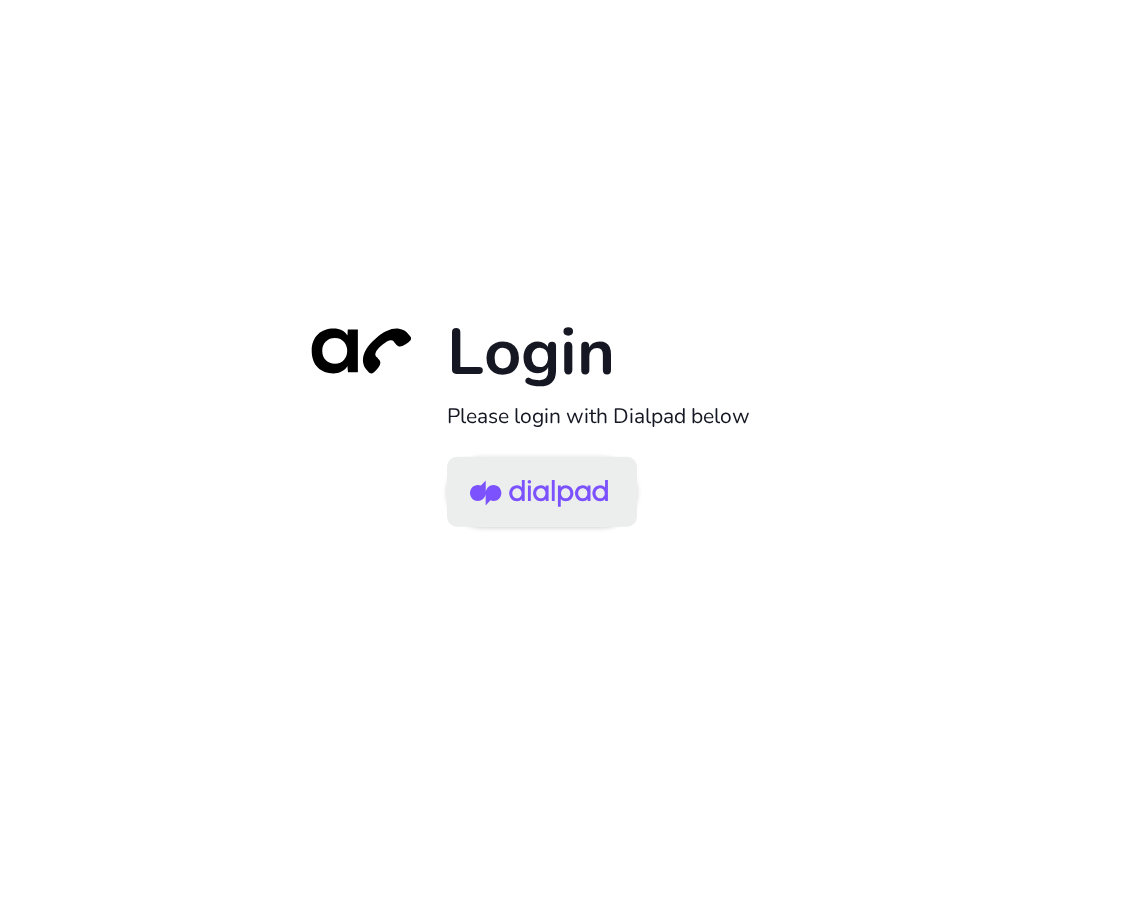 click at bounding box center [539, 493] 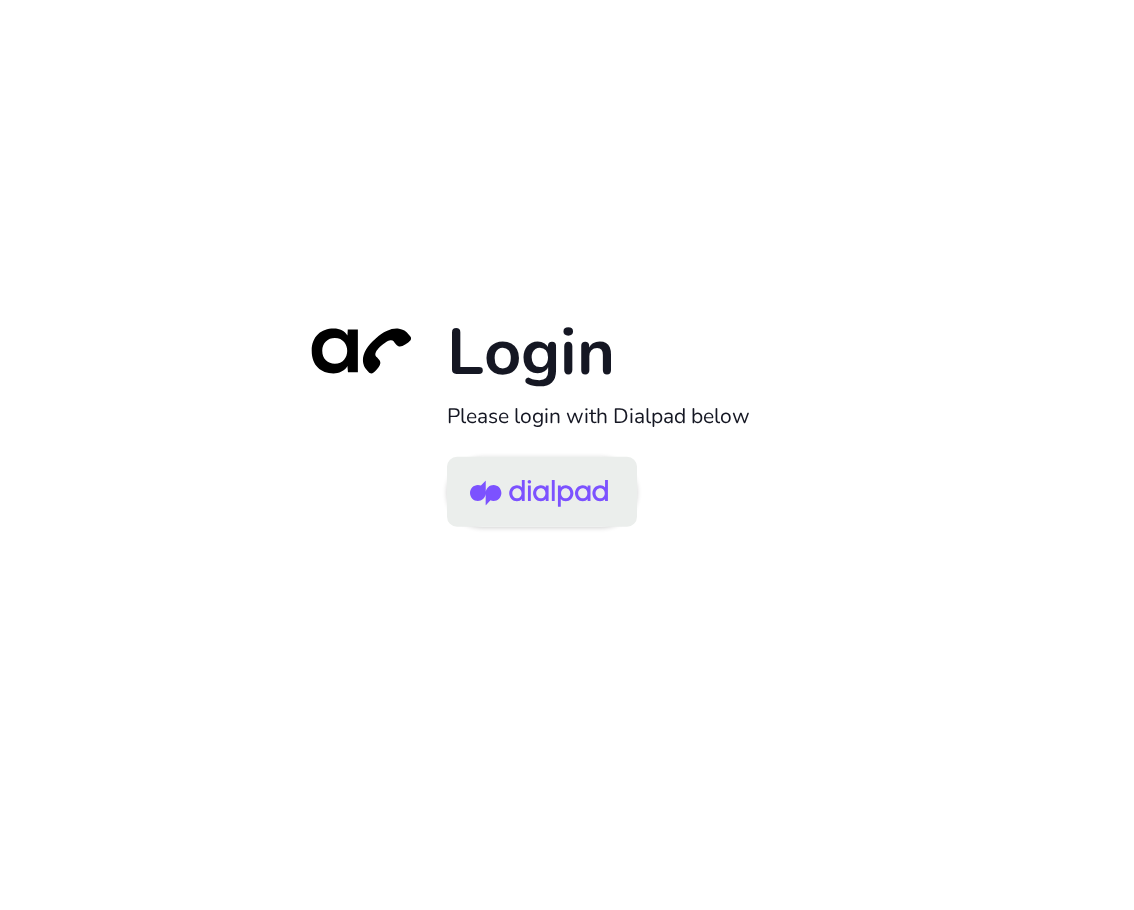 click at bounding box center (542, 491) 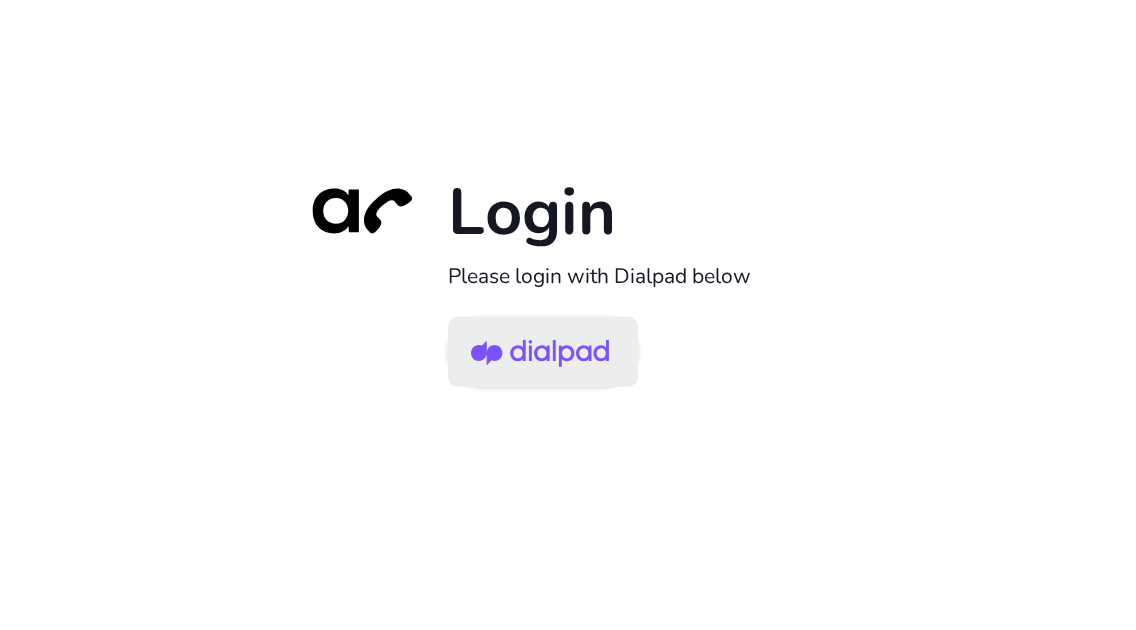 scroll, scrollTop: 0, scrollLeft: 0, axis: both 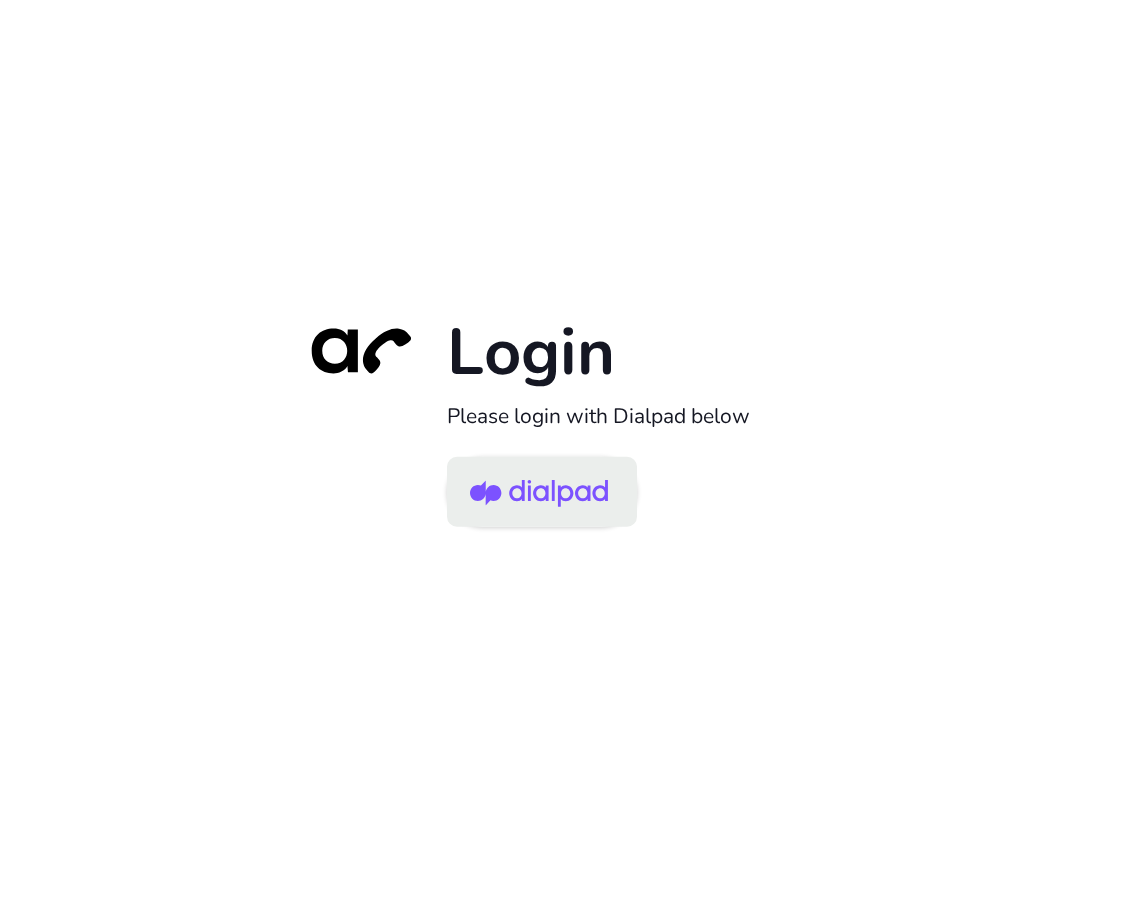 click at bounding box center (539, 493) 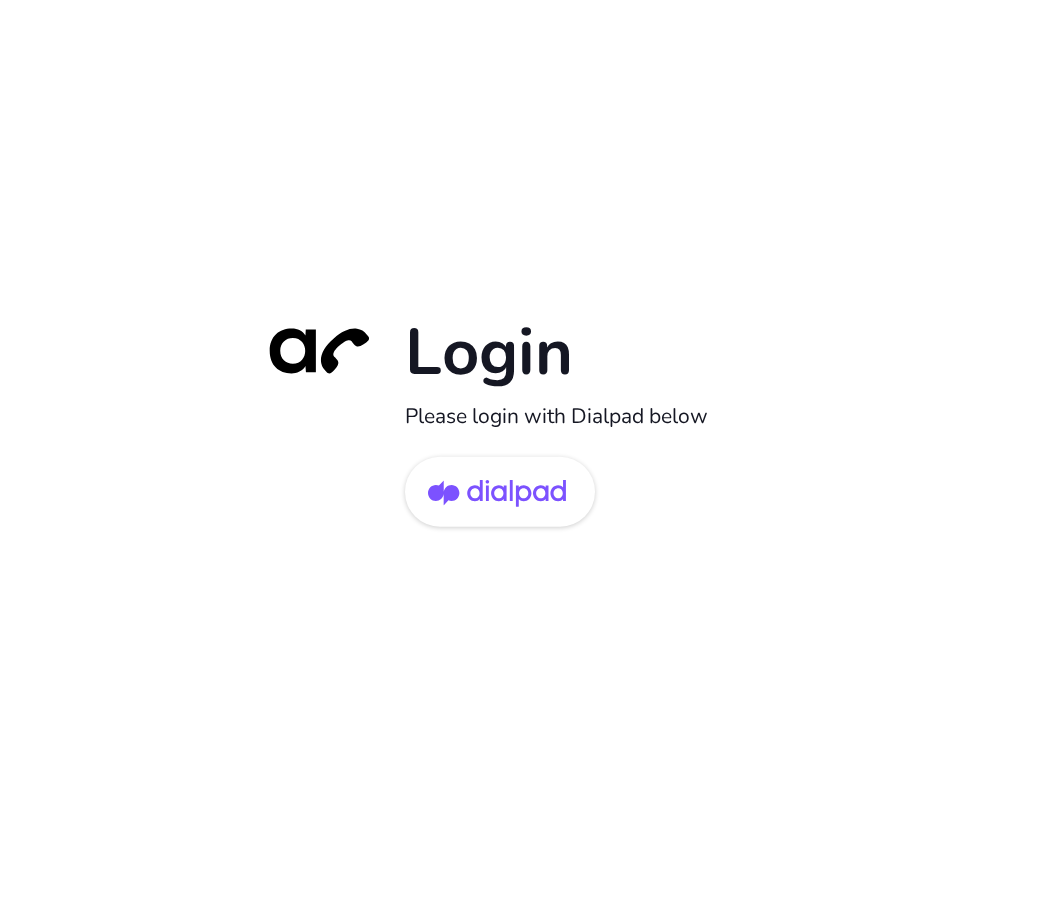 scroll, scrollTop: 0, scrollLeft: 0, axis: both 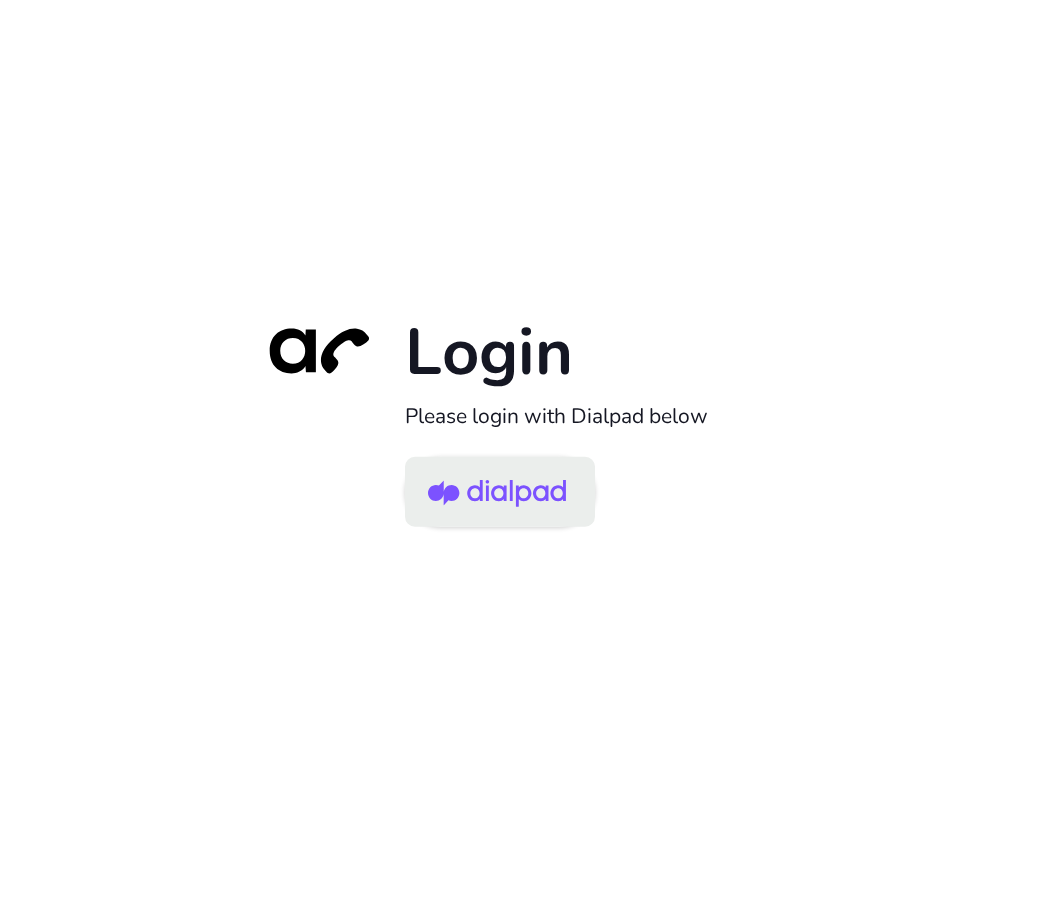click at bounding box center (497, 493) 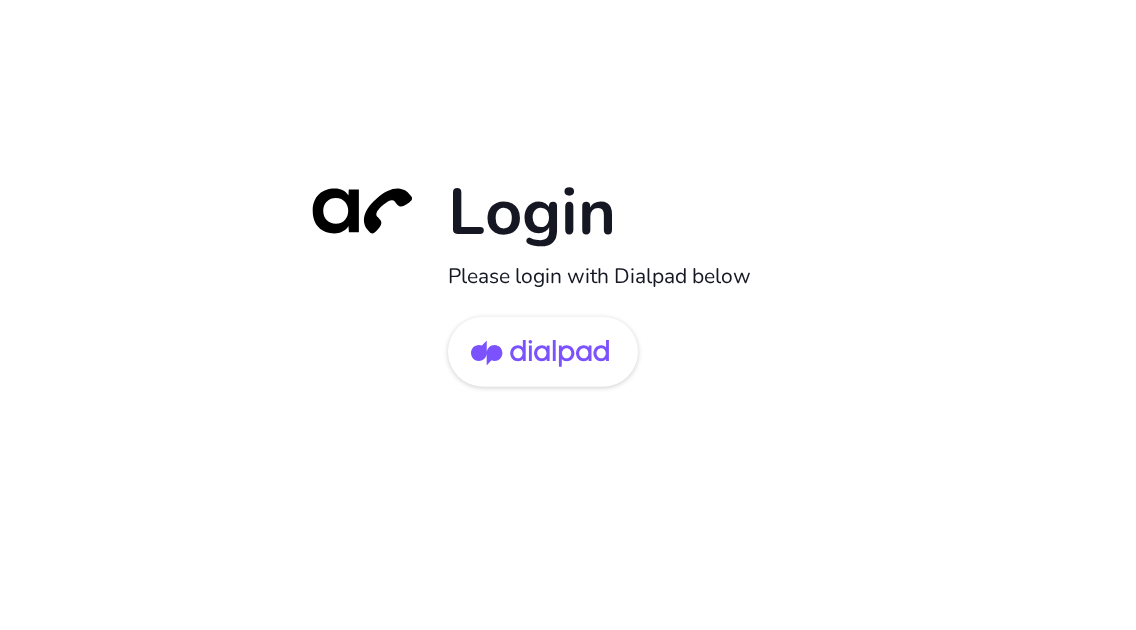 scroll, scrollTop: 0, scrollLeft: 0, axis: both 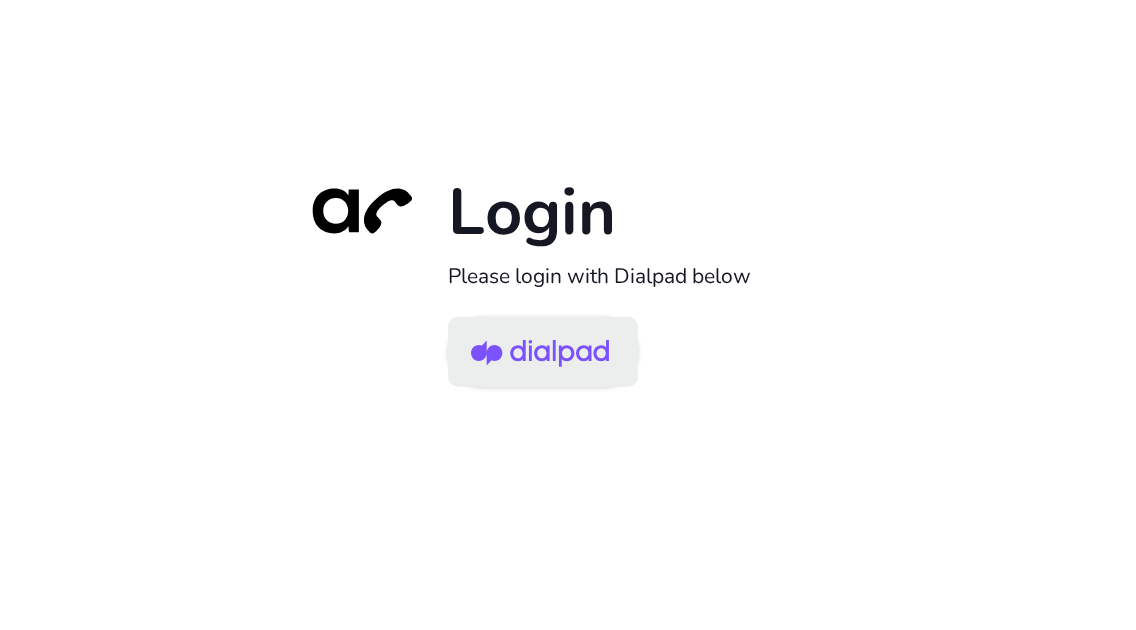 click at bounding box center [540, 353] 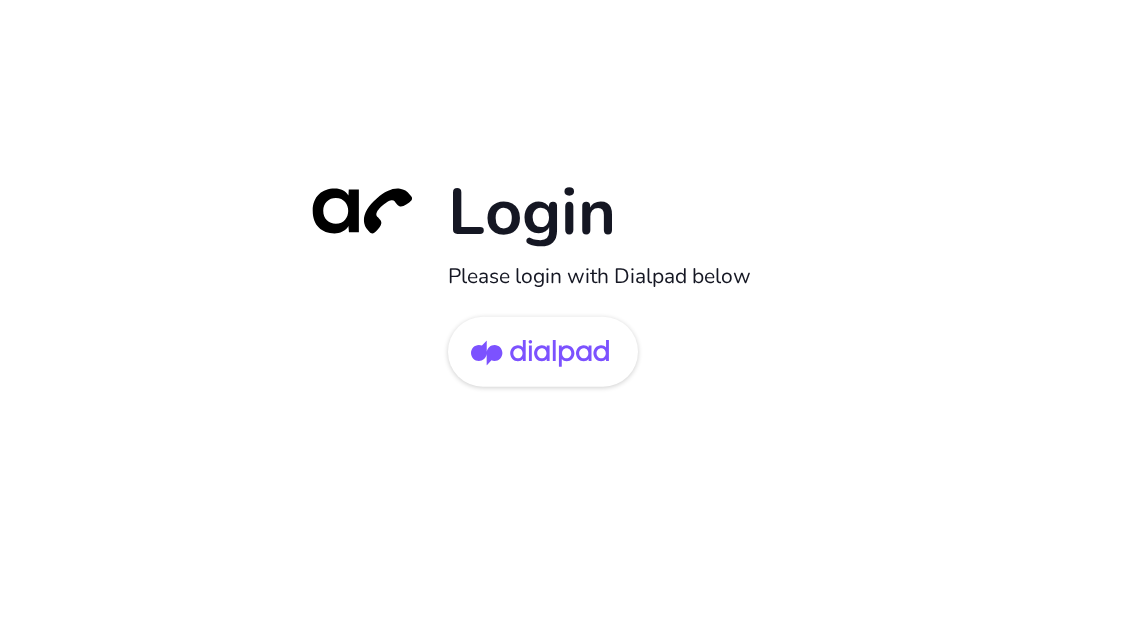 scroll, scrollTop: 0, scrollLeft: 0, axis: both 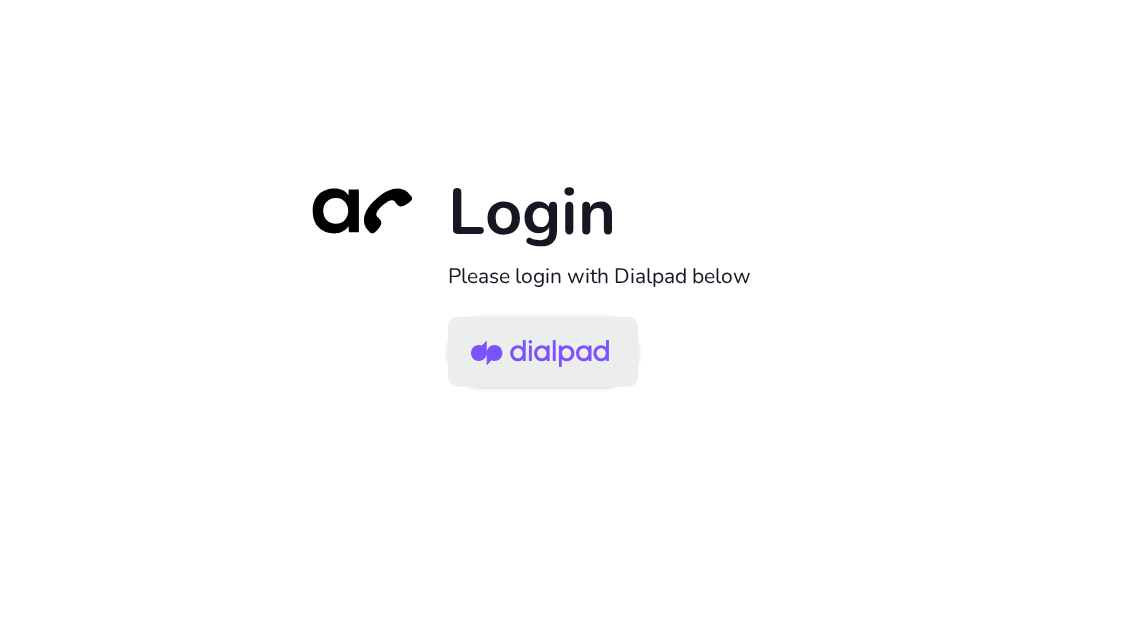 click at bounding box center (540, 353) 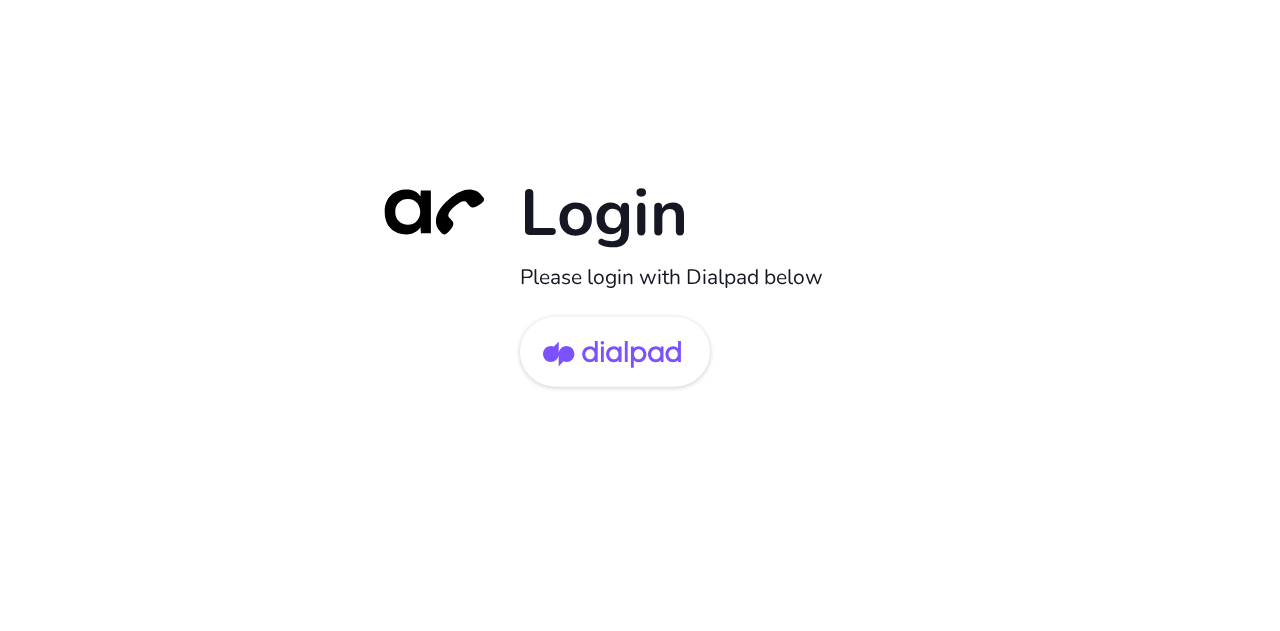 scroll, scrollTop: 0, scrollLeft: 0, axis: both 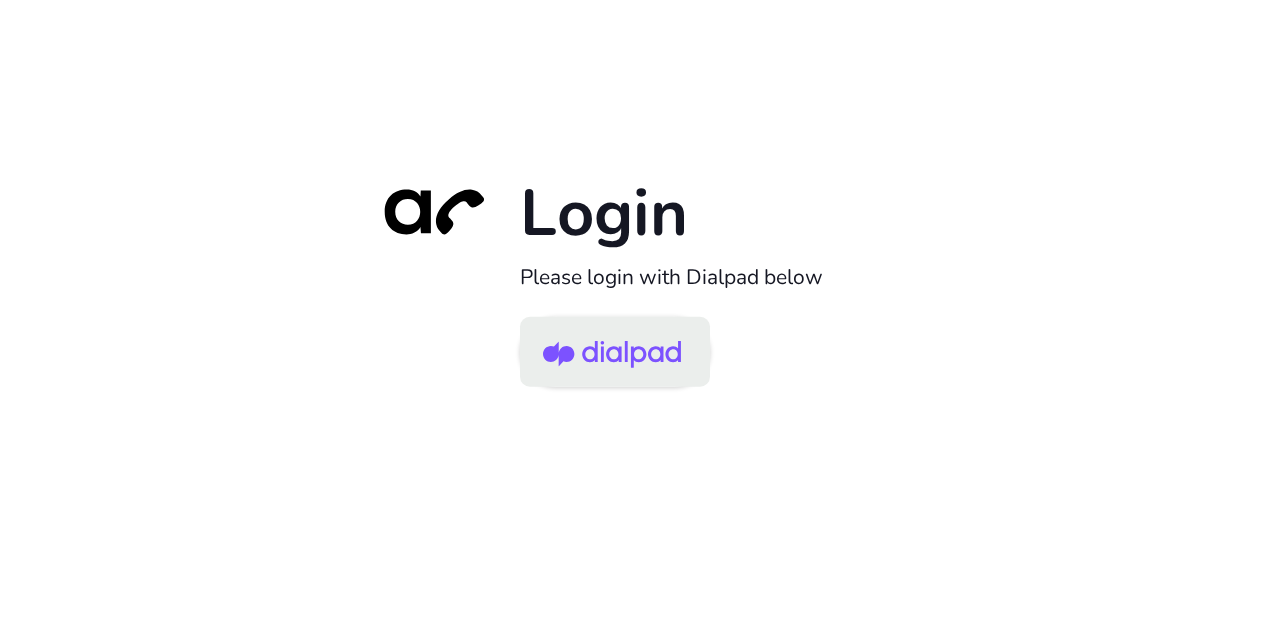 click at bounding box center (612, 353) 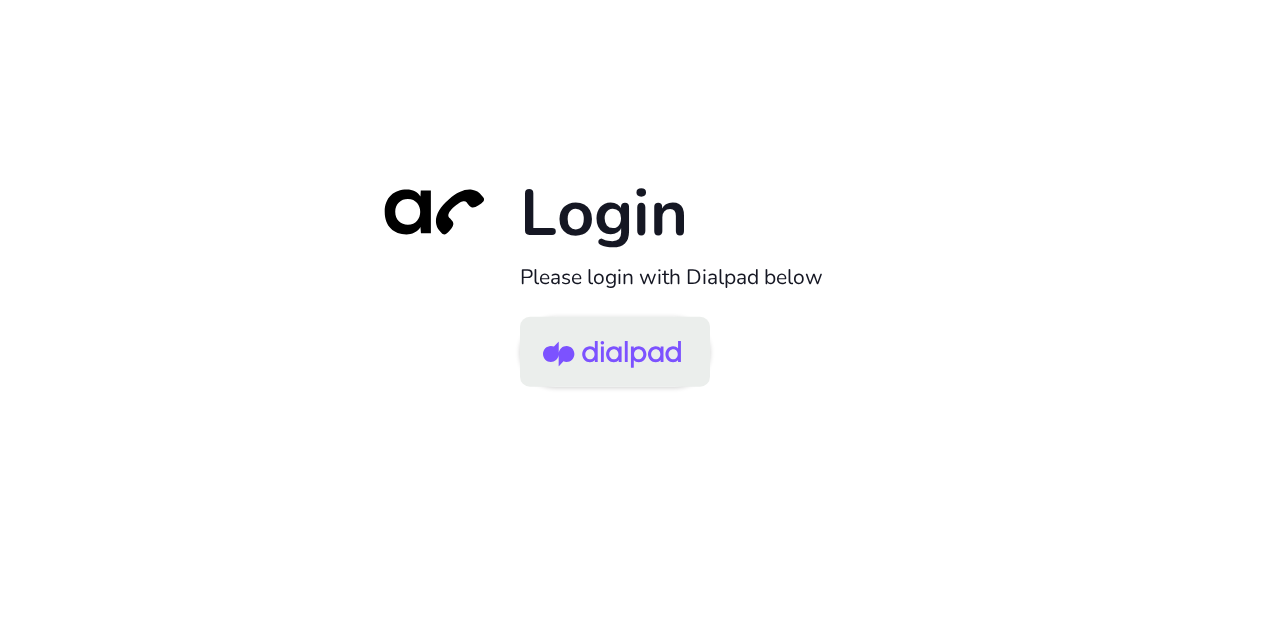 scroll, scrollTop: 0, scrollLeft: 0, axis: both 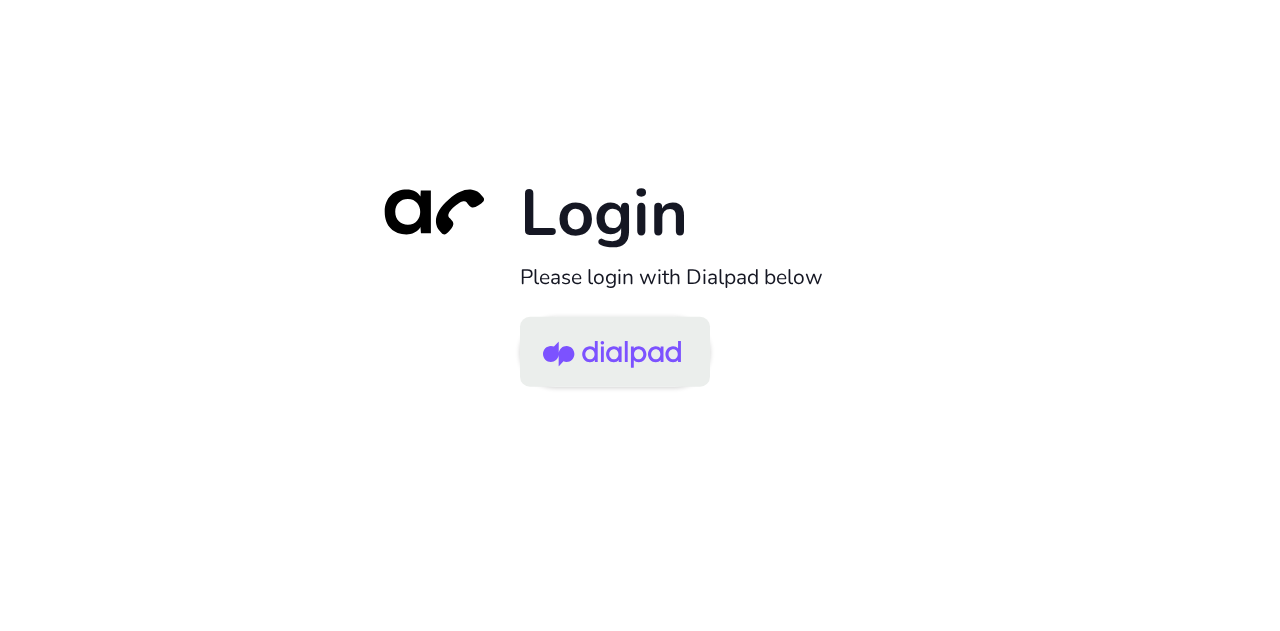 click at bounding box center (612, 353) 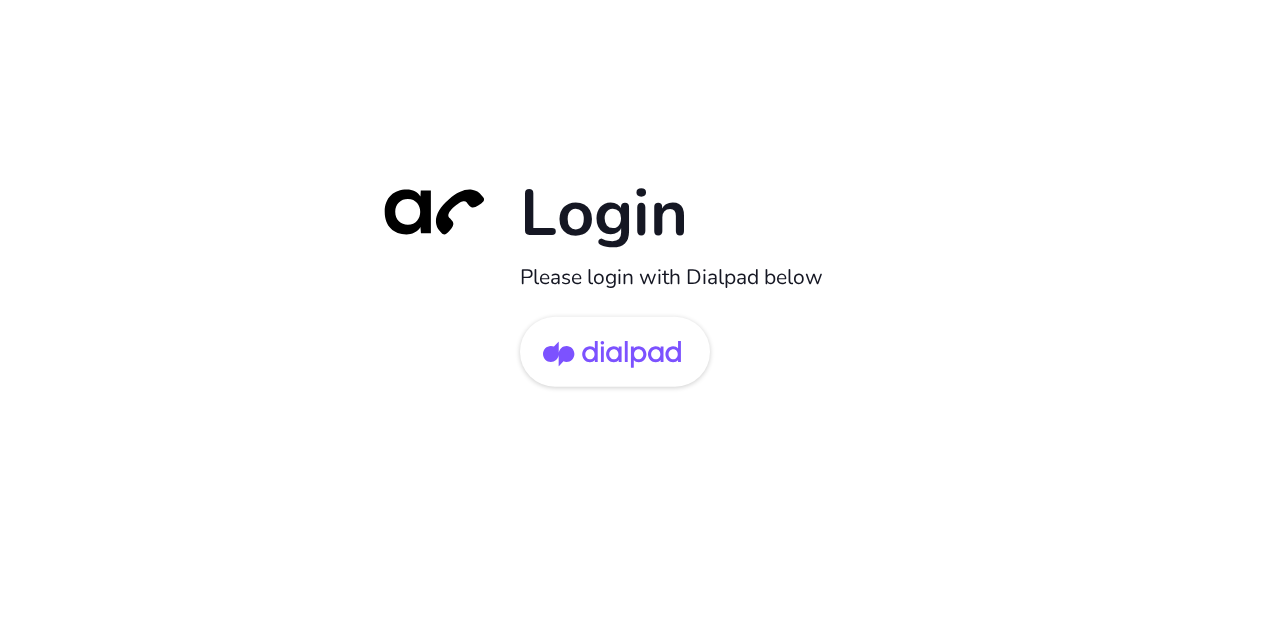 scroll, scrollTop: 0, scrollLeft: 0, axis: both 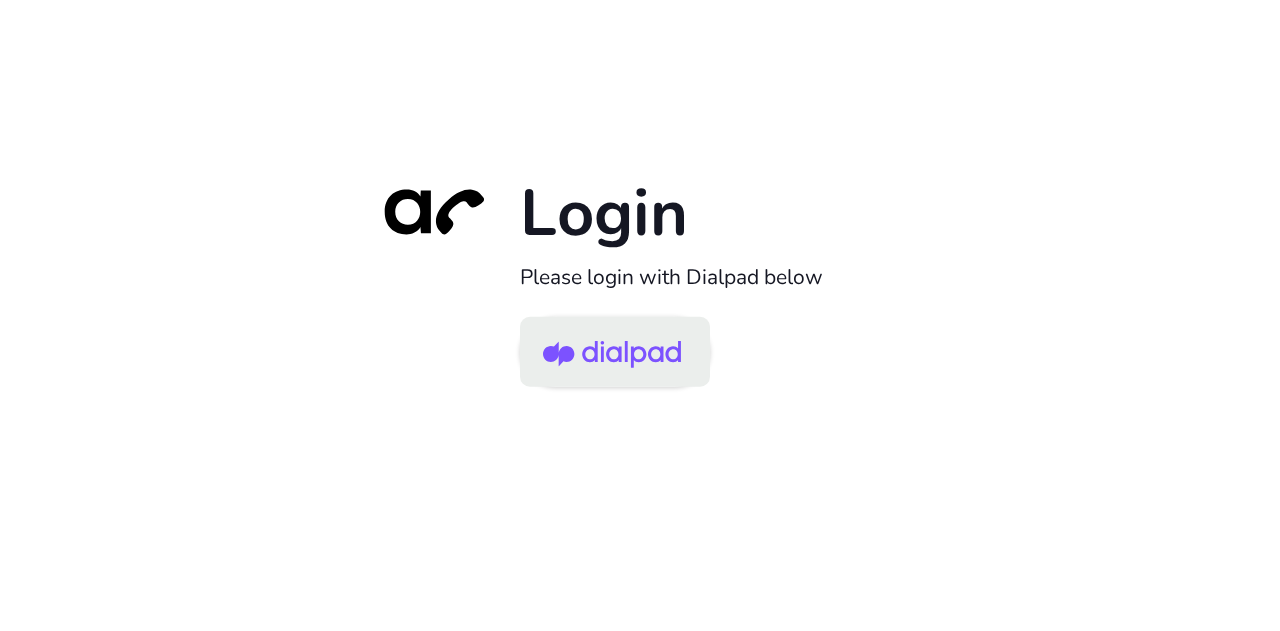 click at bounding box center [612, 353] 